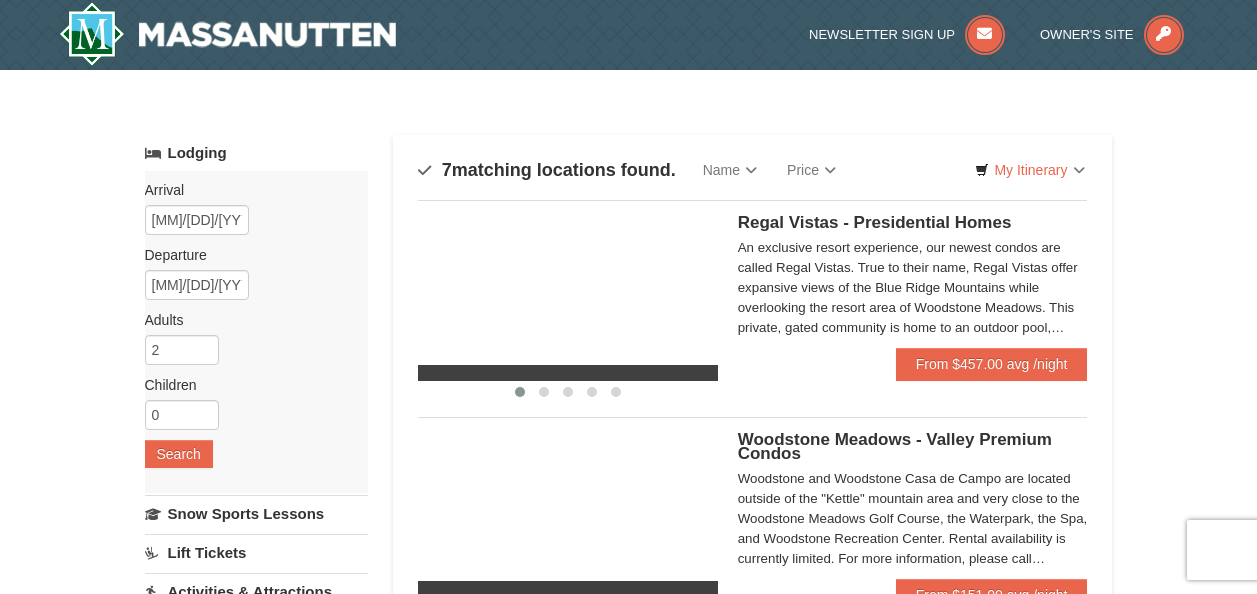 scroll, scrollTop: 0, scrollLeft: 0, axis: both 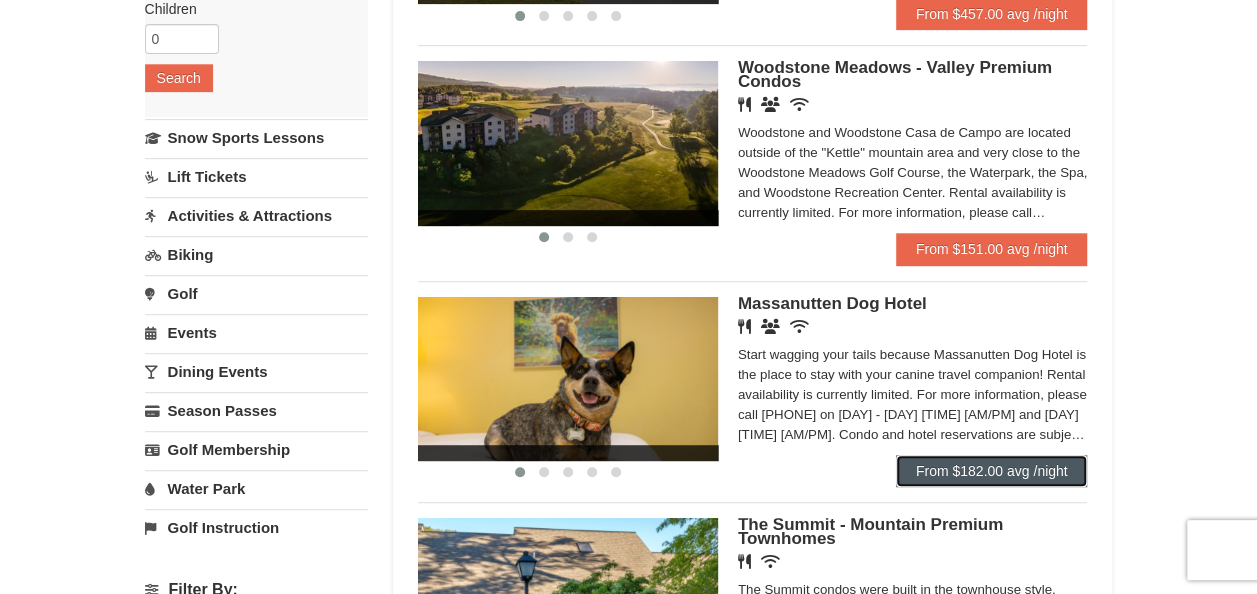 click on "From $182.00 avg /night" at bounding box center [992, 471] 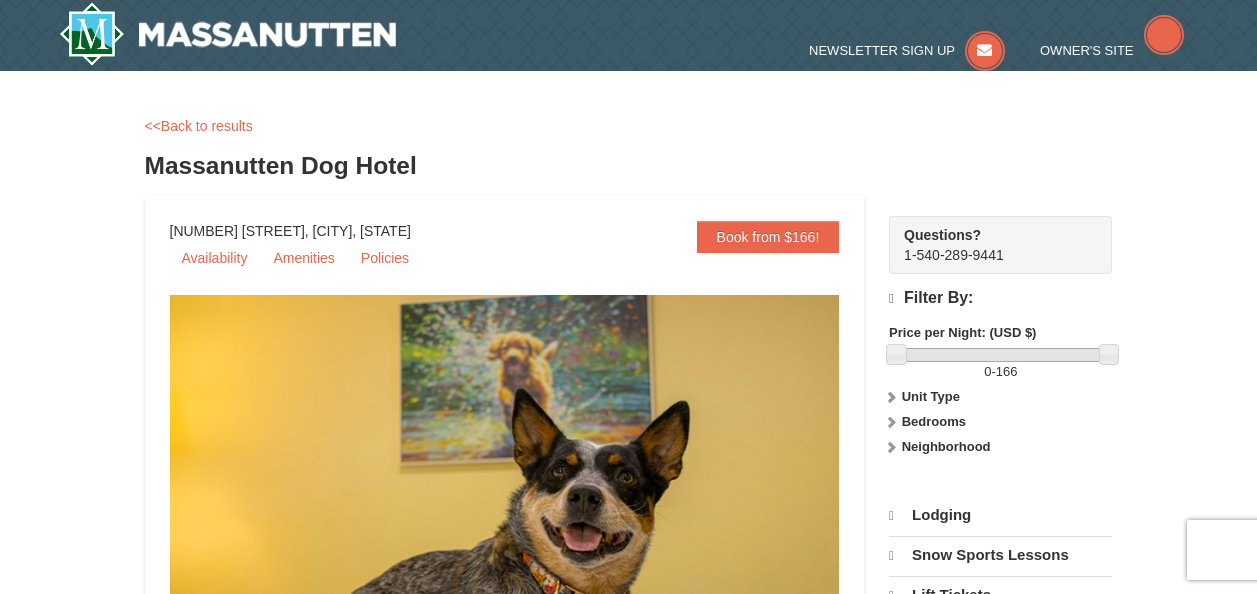 scroll, scrollTop: 0, scrollLeft: 0, axis: both 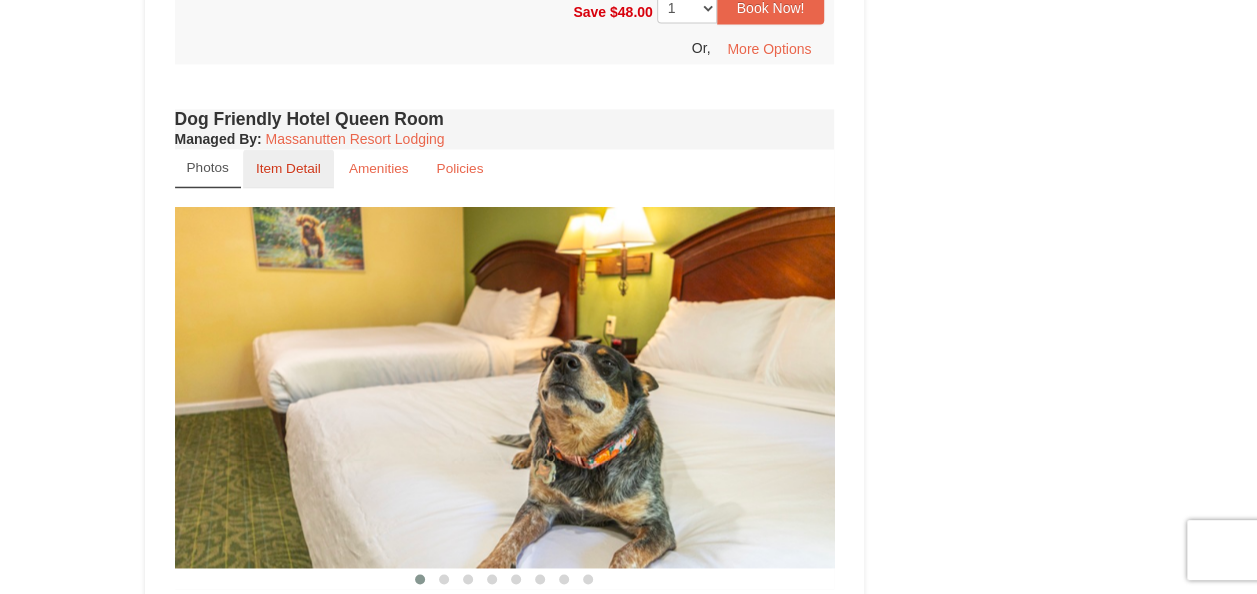 click on "Item Detail" at bounding box center (288, 168) 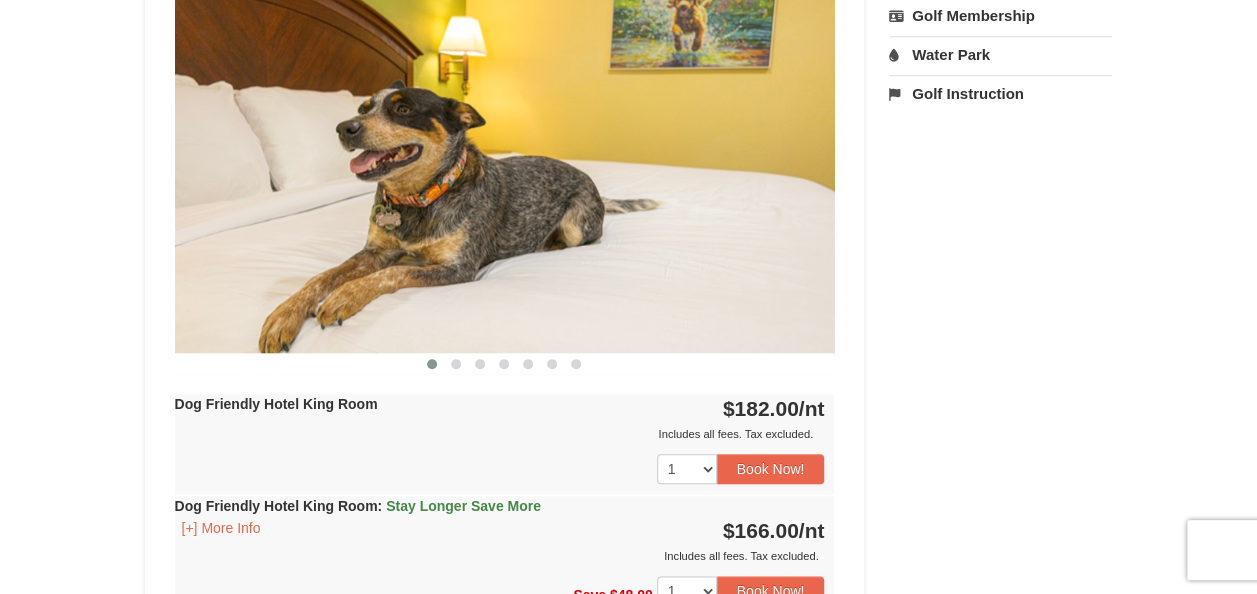scroll, scrollTop: 712, scrollLeft: 0, axis: vertical 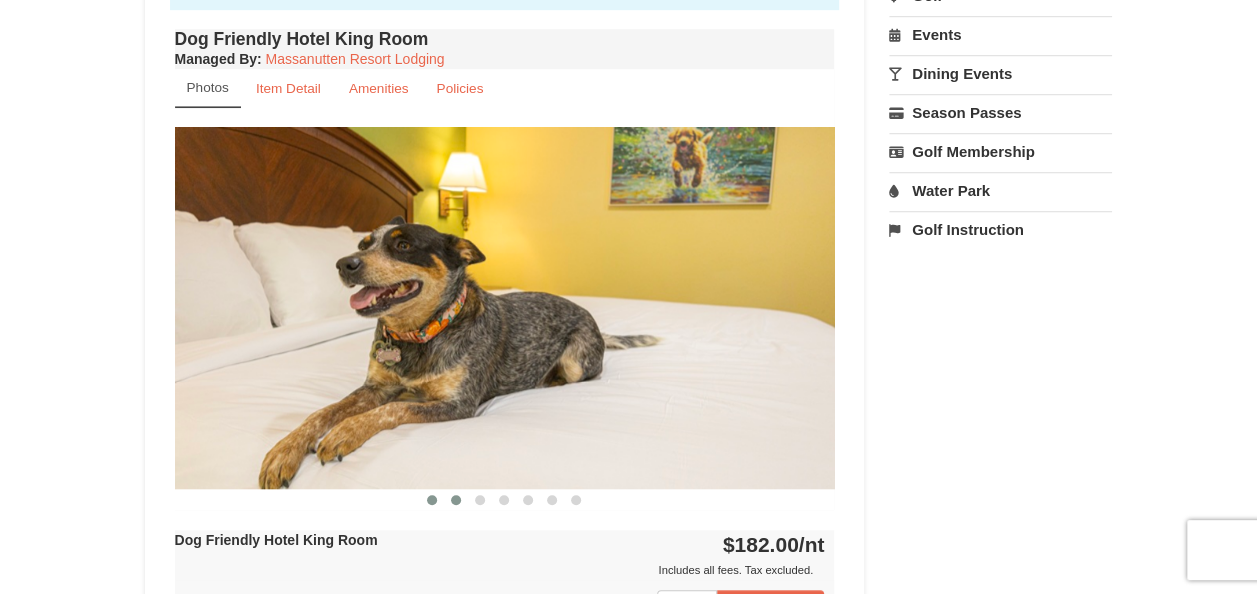 click at bounding box center [456, 500] 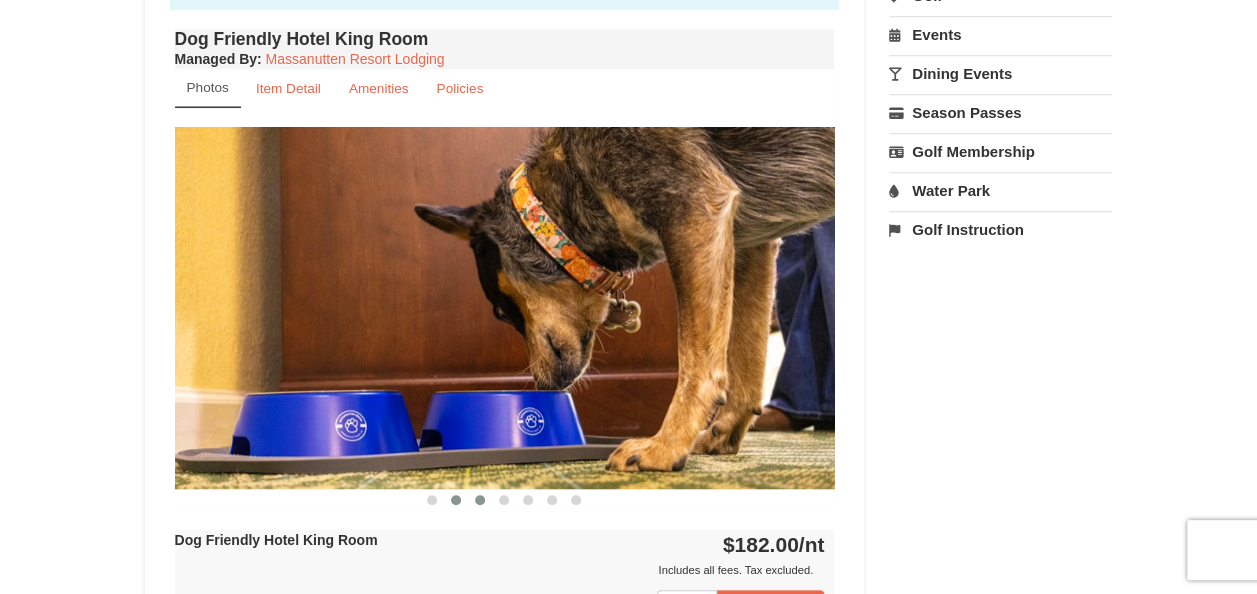 click at bounding box center (480, 500) 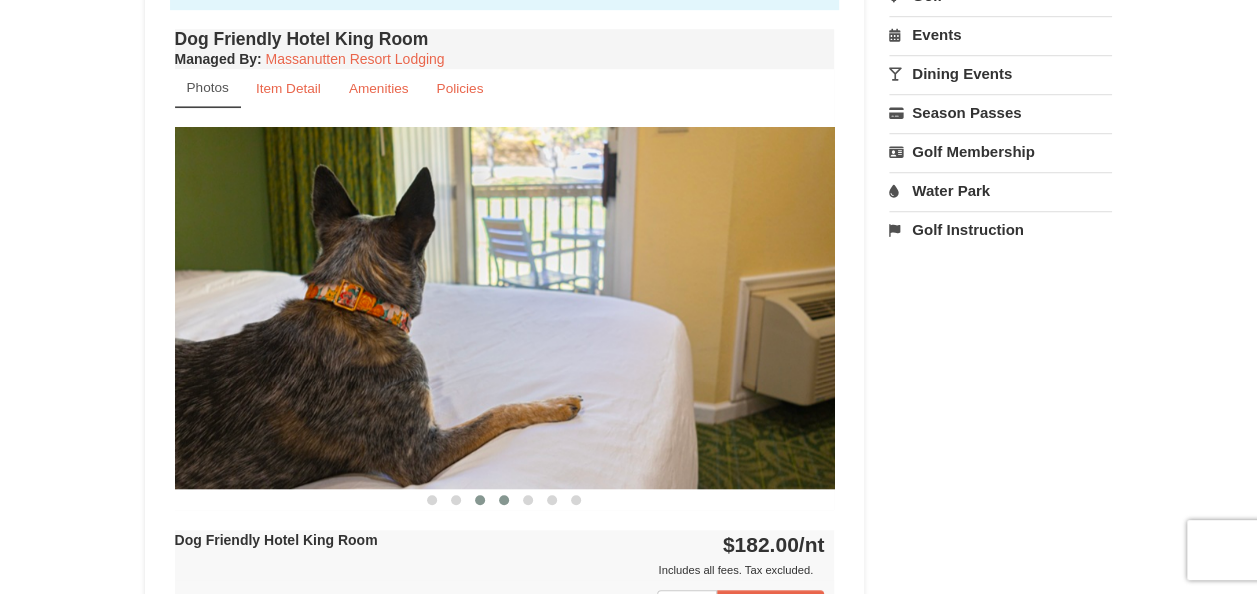 click at bounding box center [504, 500] 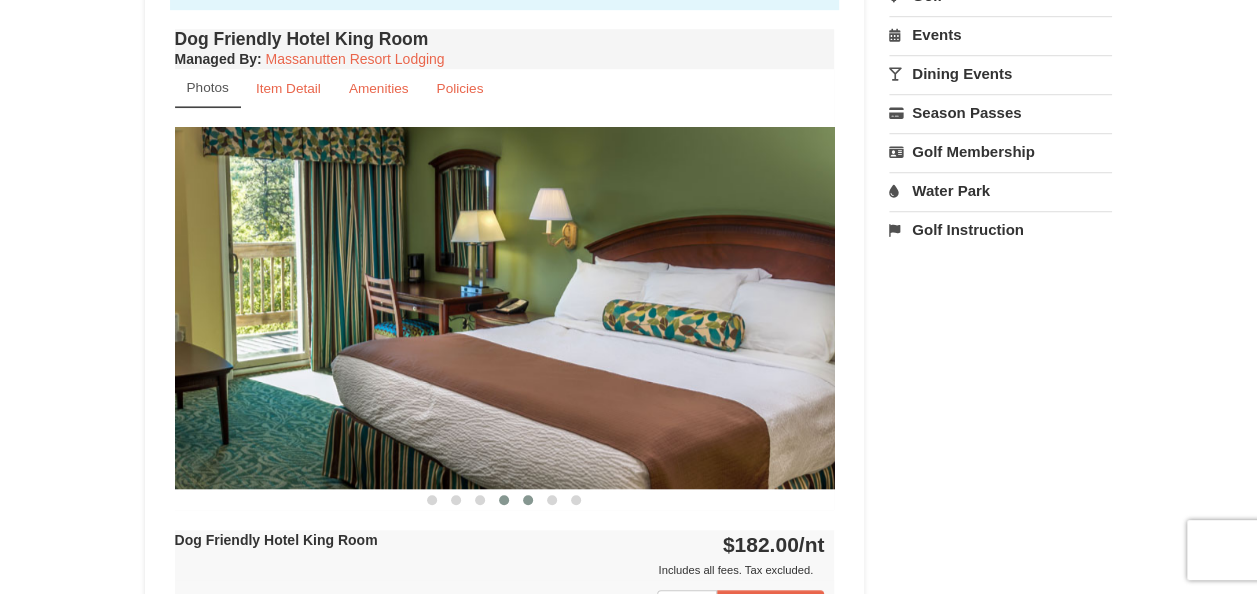click at bounding box center (528, 500) 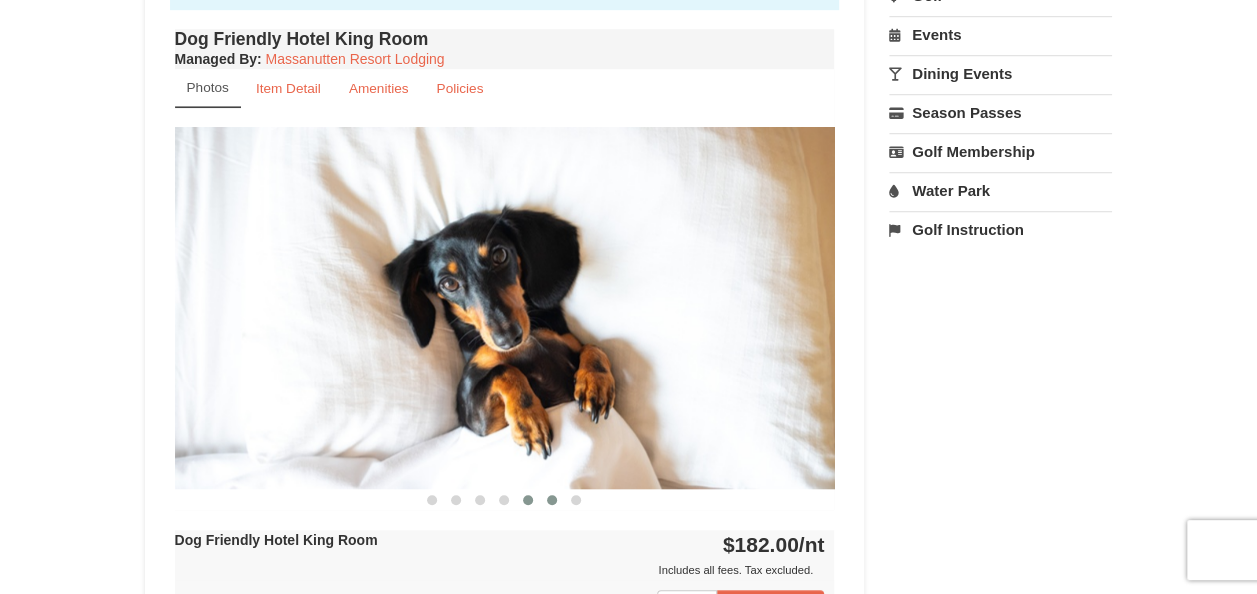click at bounding box center [552, 500] 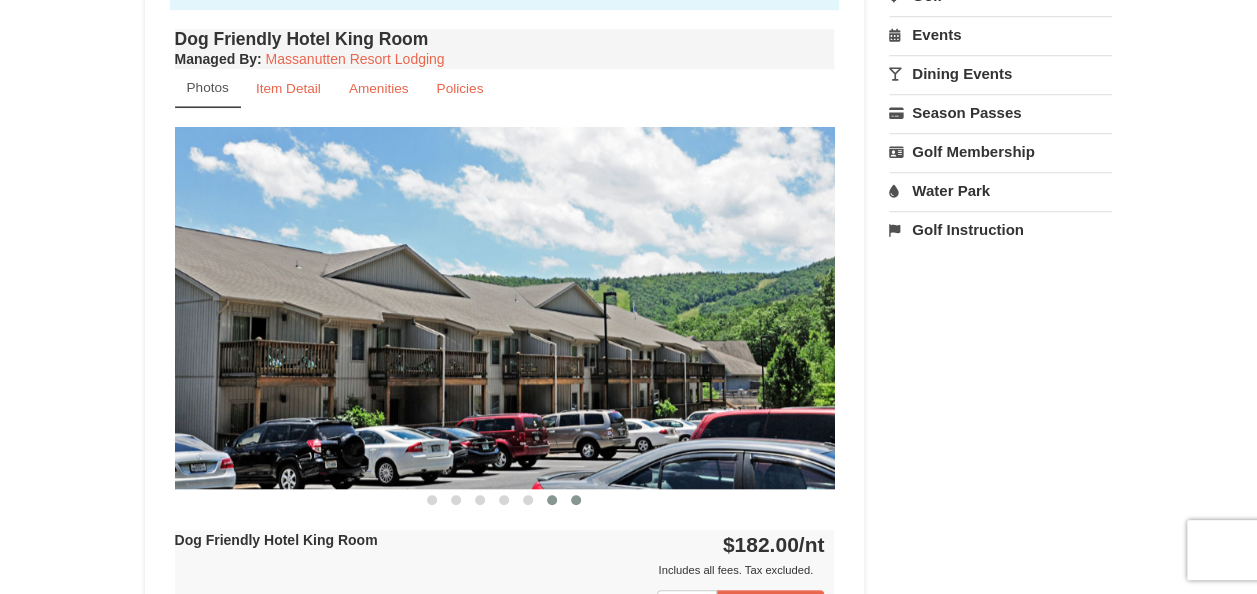 click at bounding box center [576, 500] 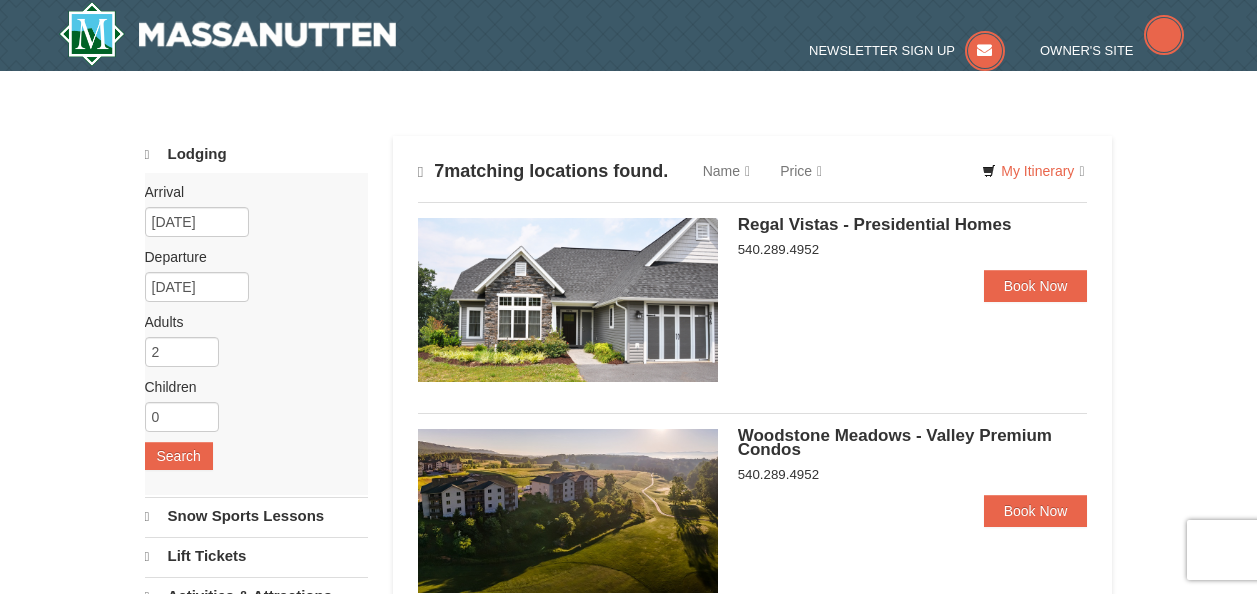 scroll, scrollTop: 959, scrollLeft: 0, axis: vertical 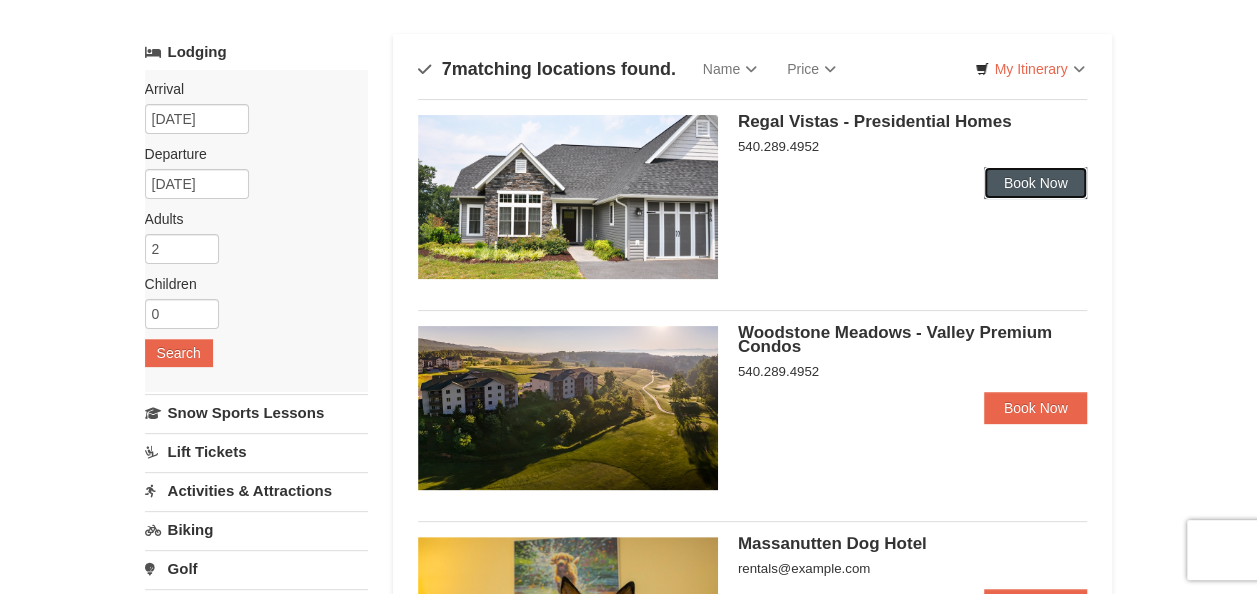 click on "Book Now" at bounding box center (1036, 183) 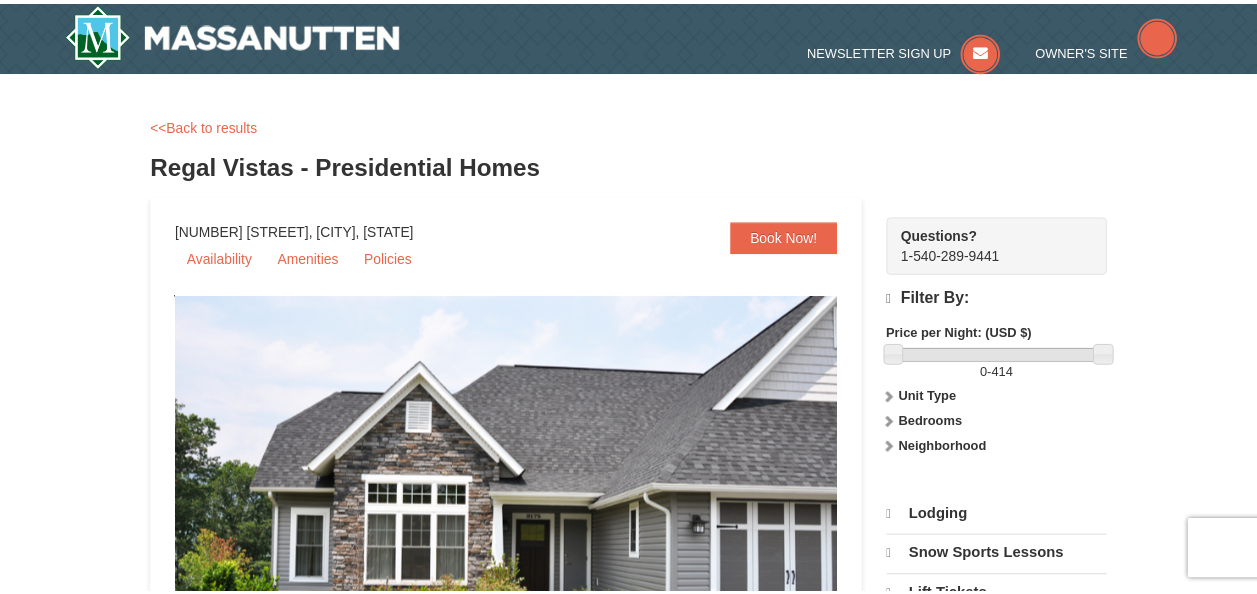 scroll, scrollTop: 0, scrollLeft: 0, axis: both 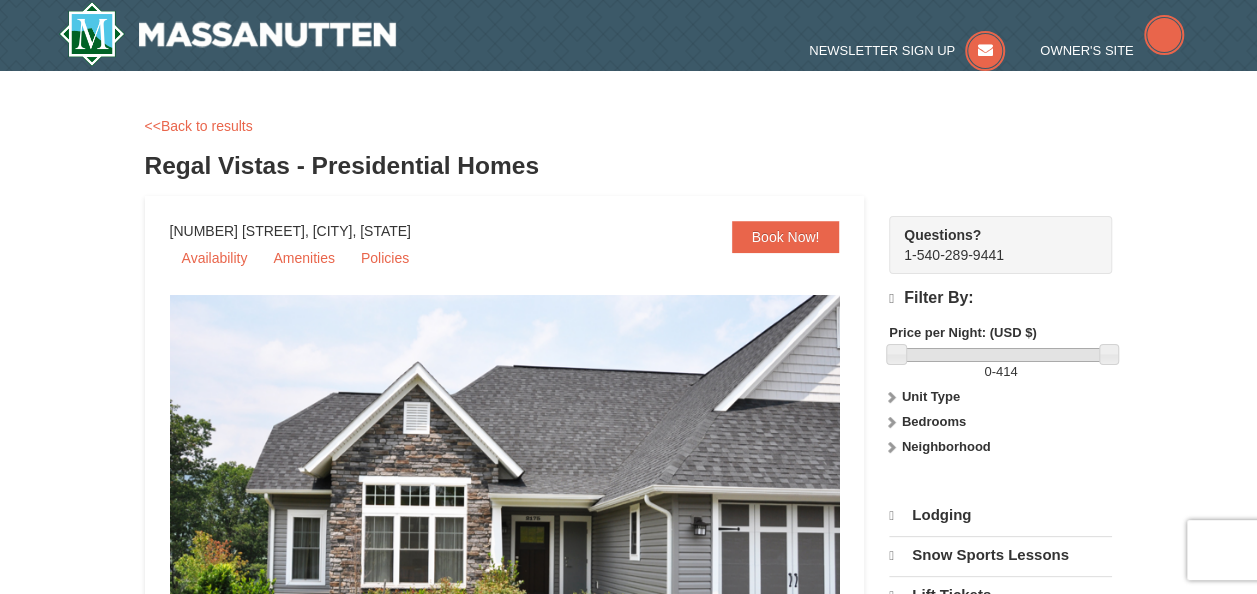 select on "8" 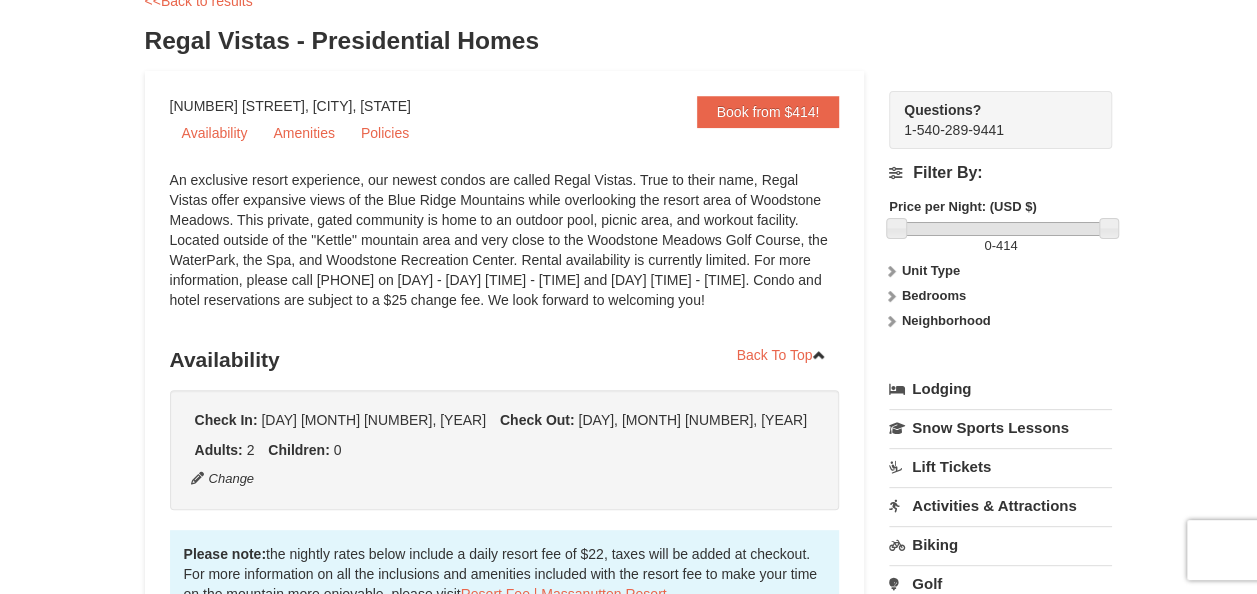 scroll, scrollTop: 0, scrollLeft: 0, axis: both 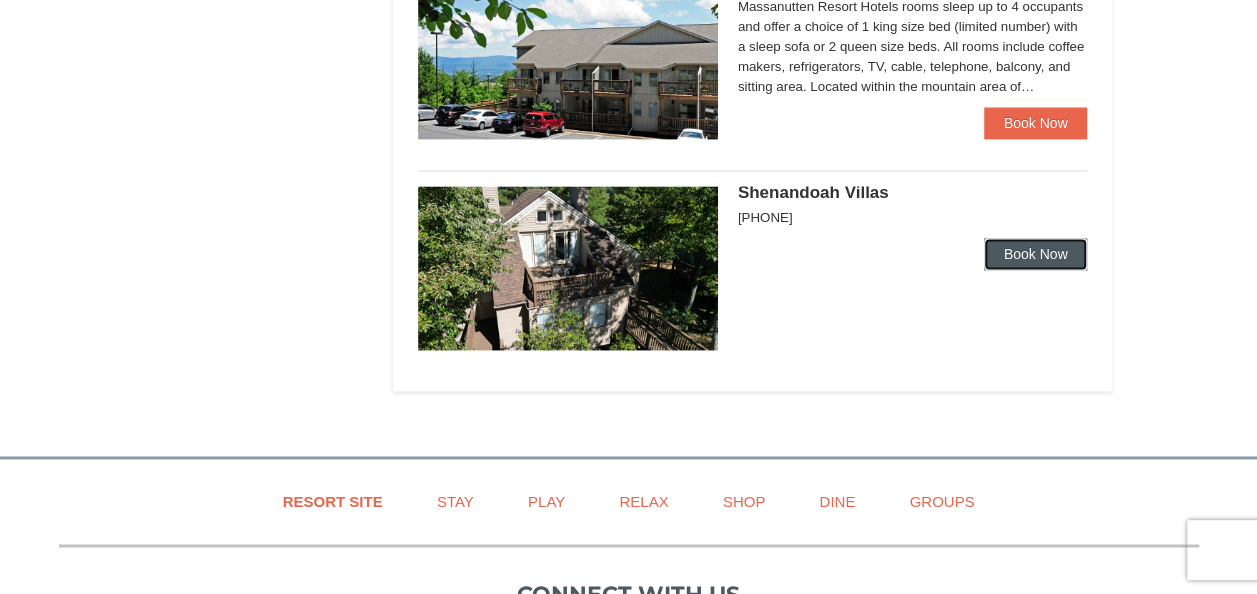 click on "Book Now" at bounding box center [1036, 254] 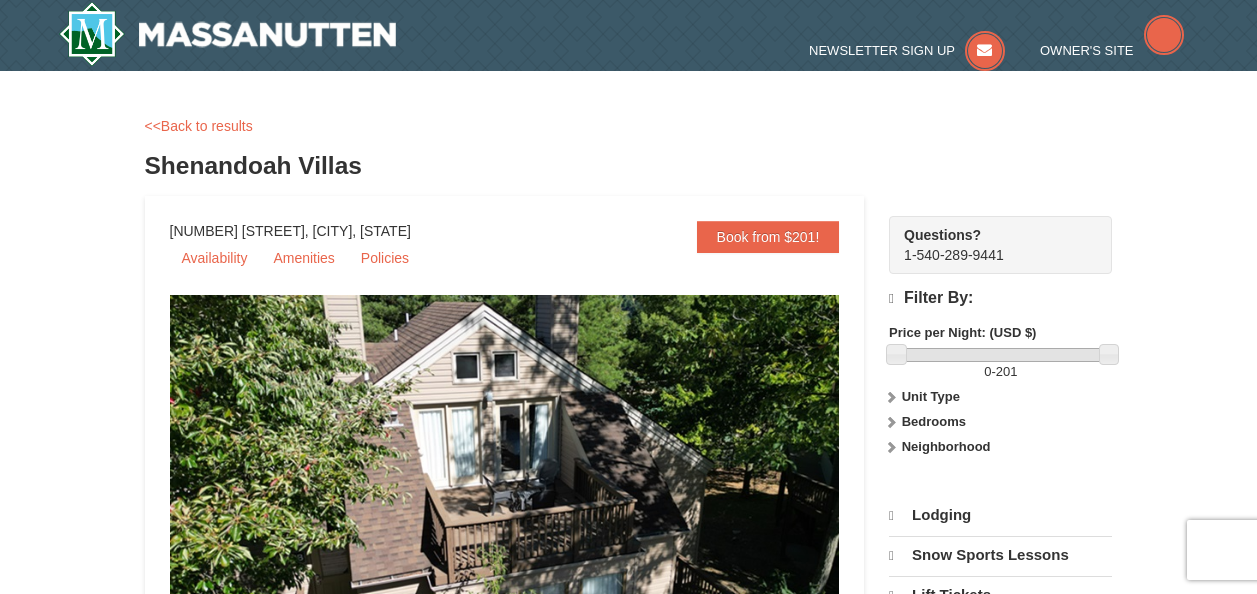 scroll, scrollTop: 0, scrollLeft: 0, axis: both 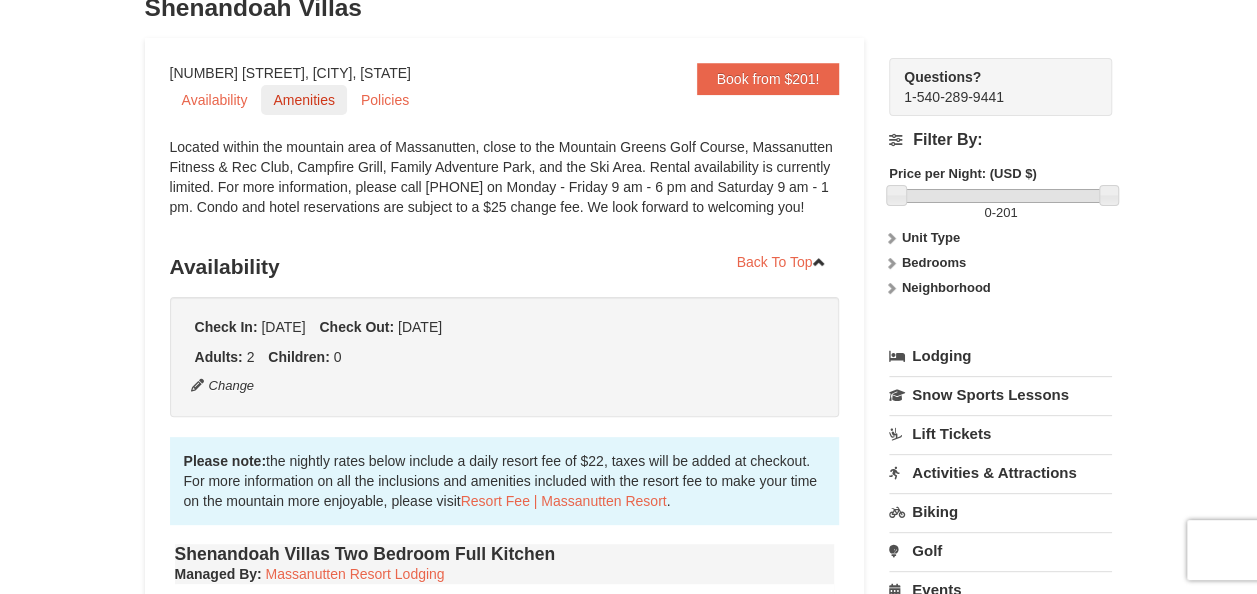 click on "Amenities" at bounding box center (303, 100) 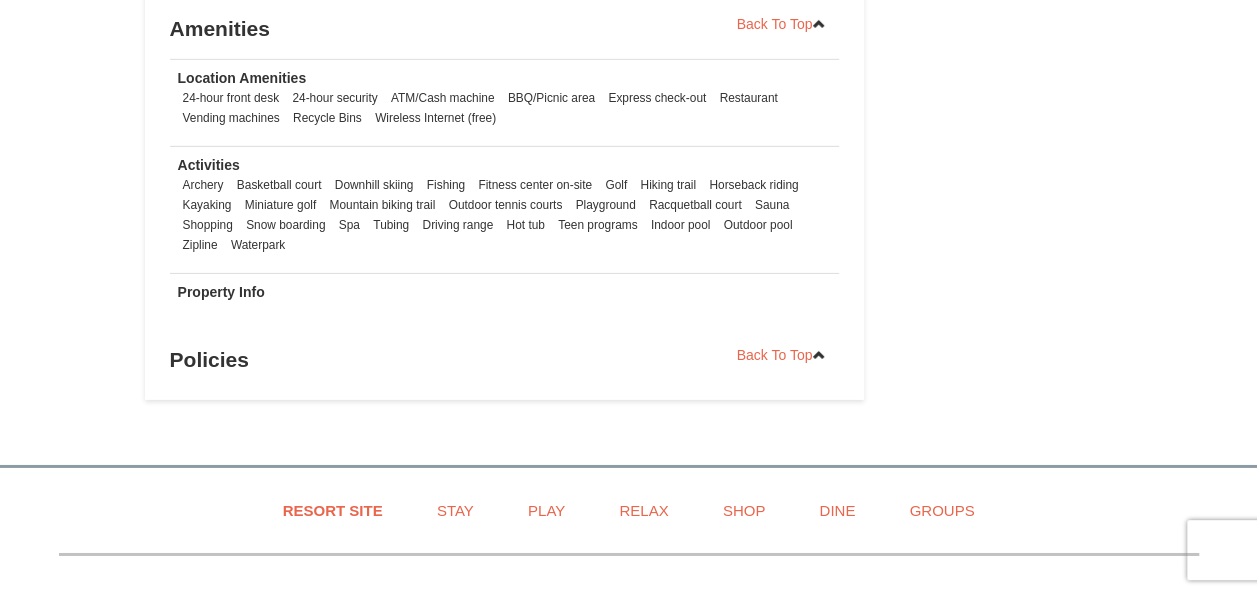 scroll, scrollTop: 3096, scrollLeft: 0, axis: vertical 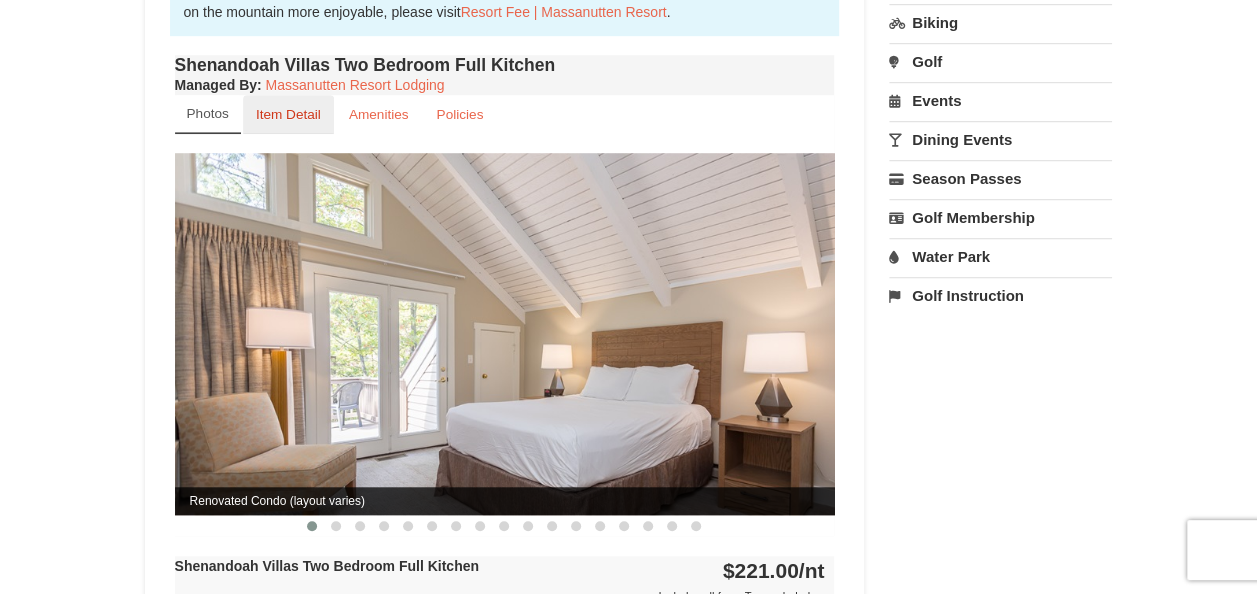 click on "Item Detail" at bounding box center (288, 114) 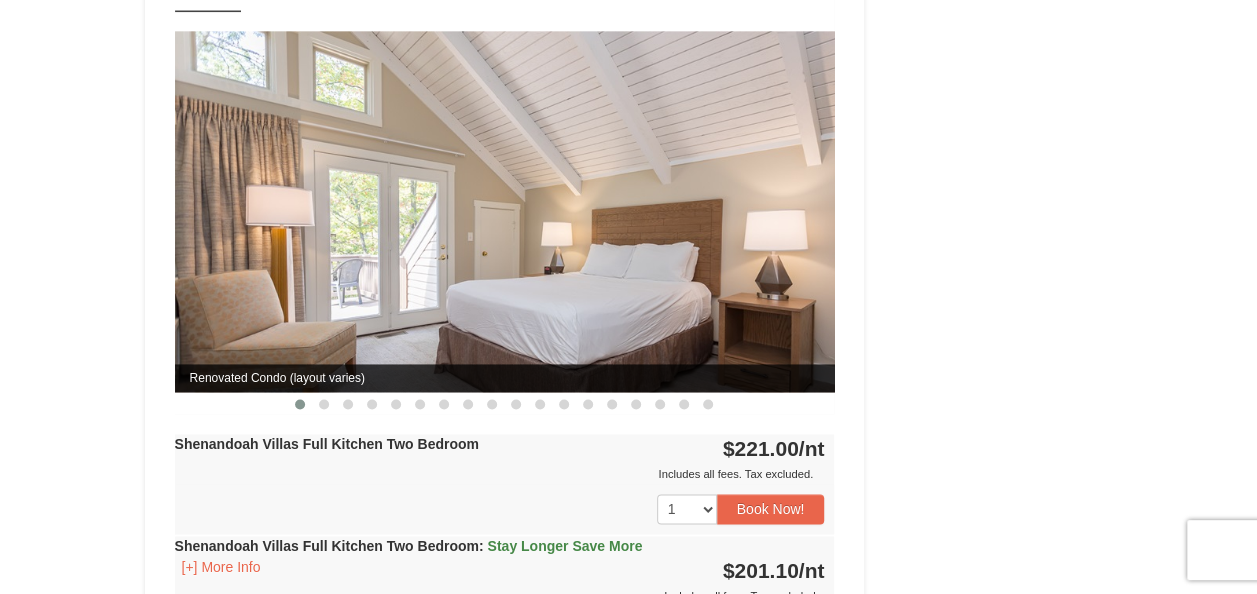 scroll, scrollTop: 1296, scrollLeft: 0, axis: vertical 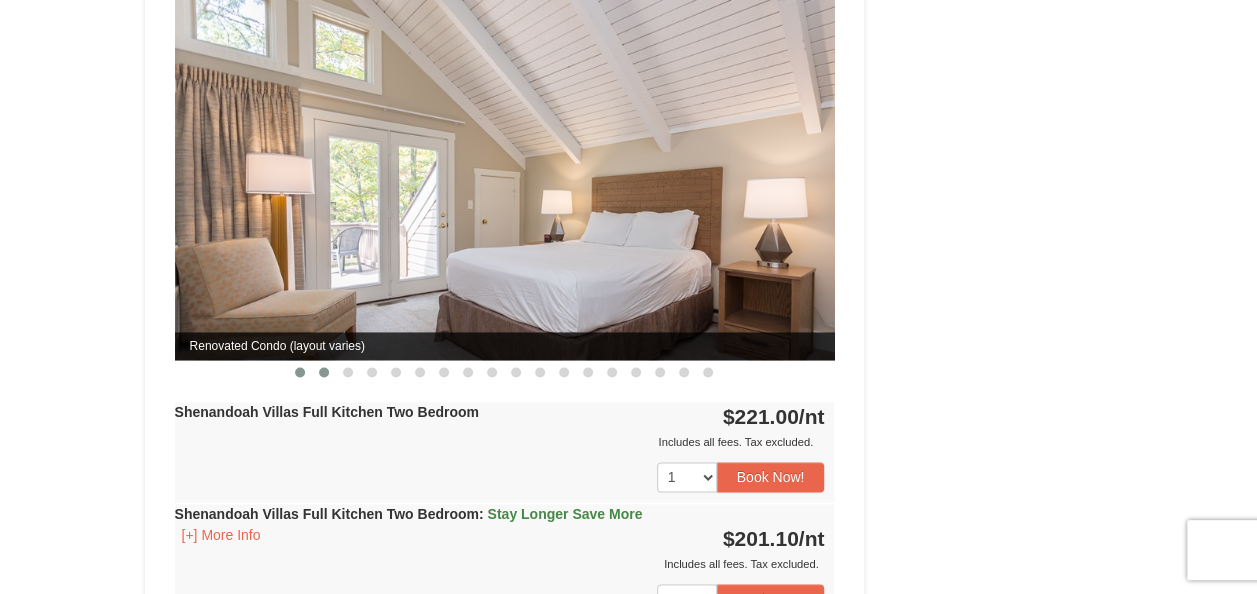click at bounding box center (324, 372) 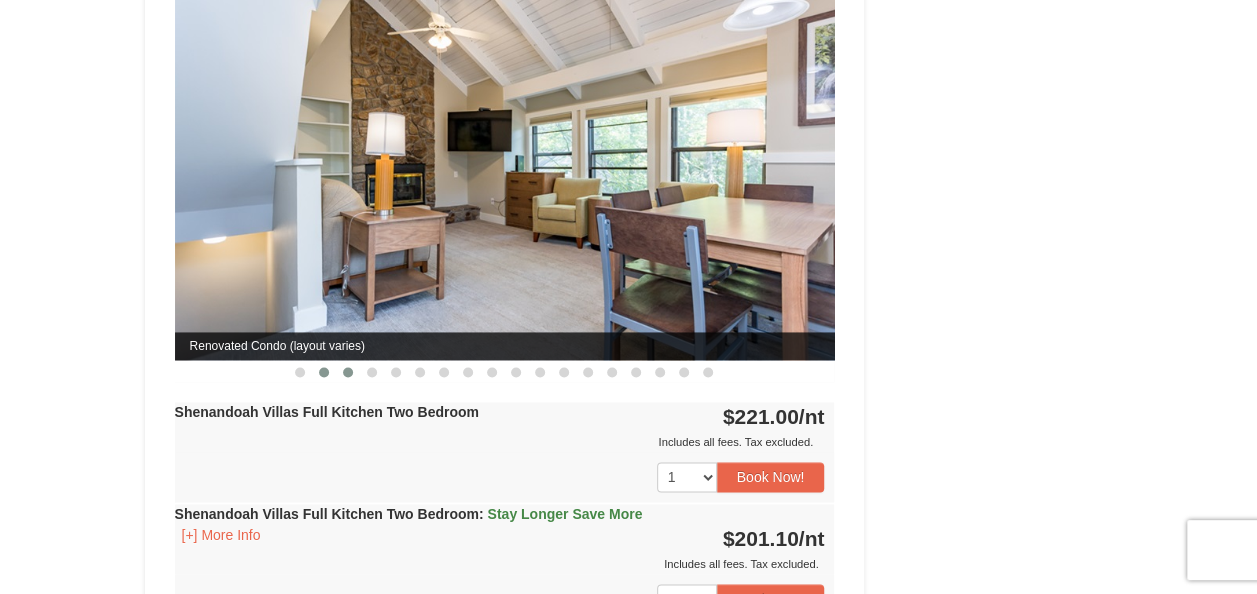 click at bounding box center [348, 372] 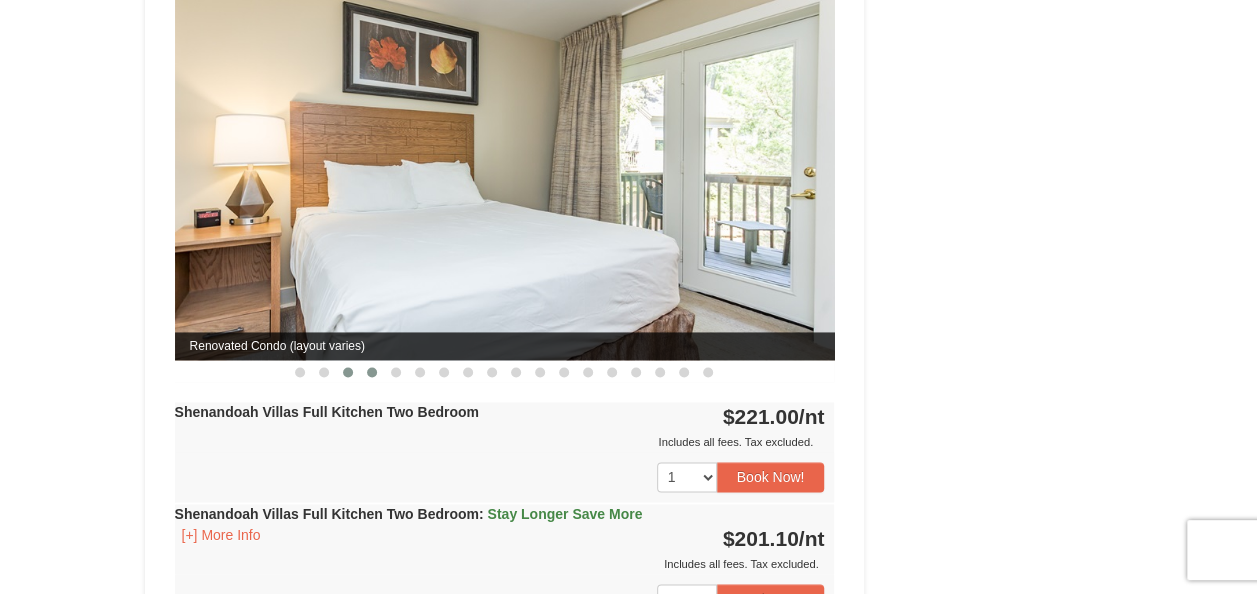 click at bounding box center (372, 372) 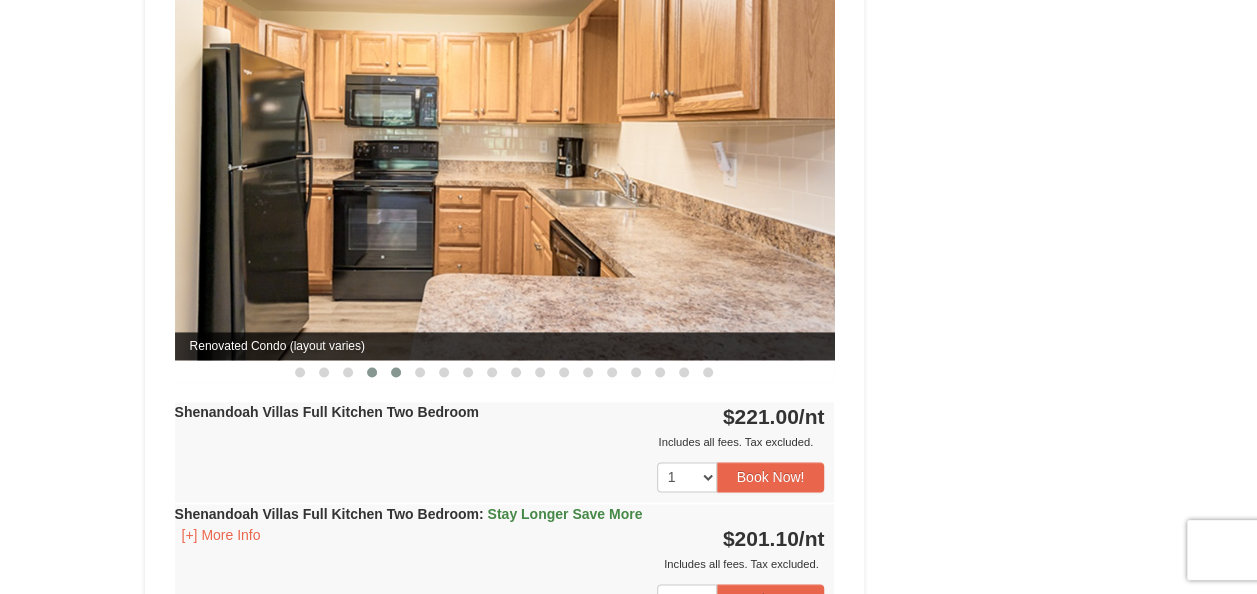 click at bounding box center (396, 372) 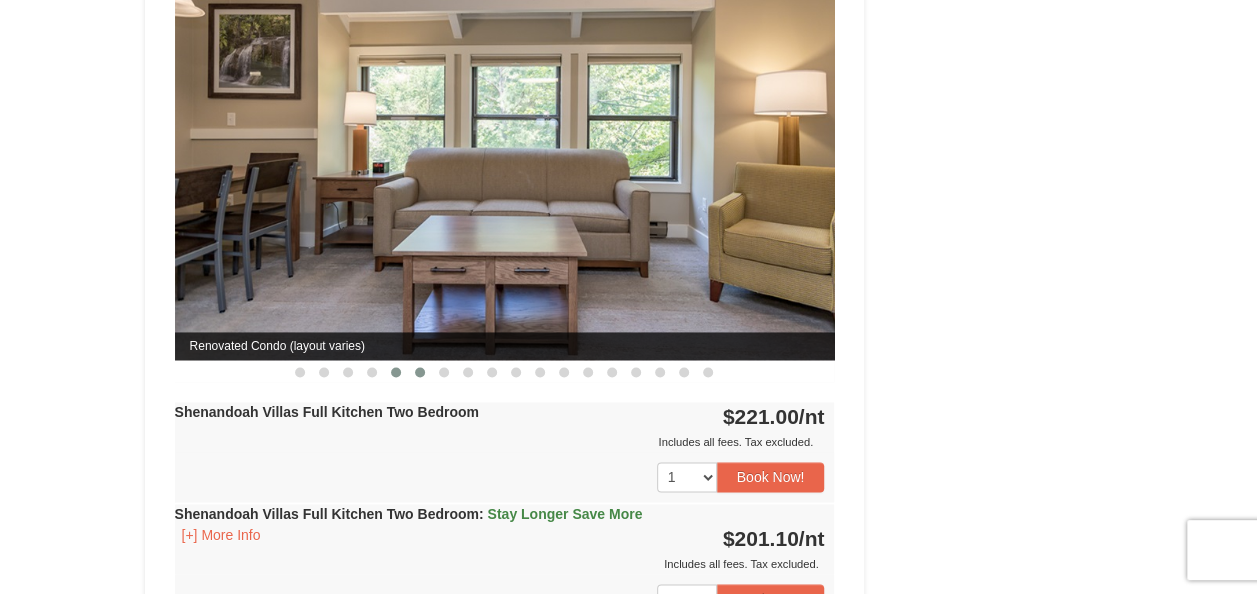 click at bounding box center (420, 372) 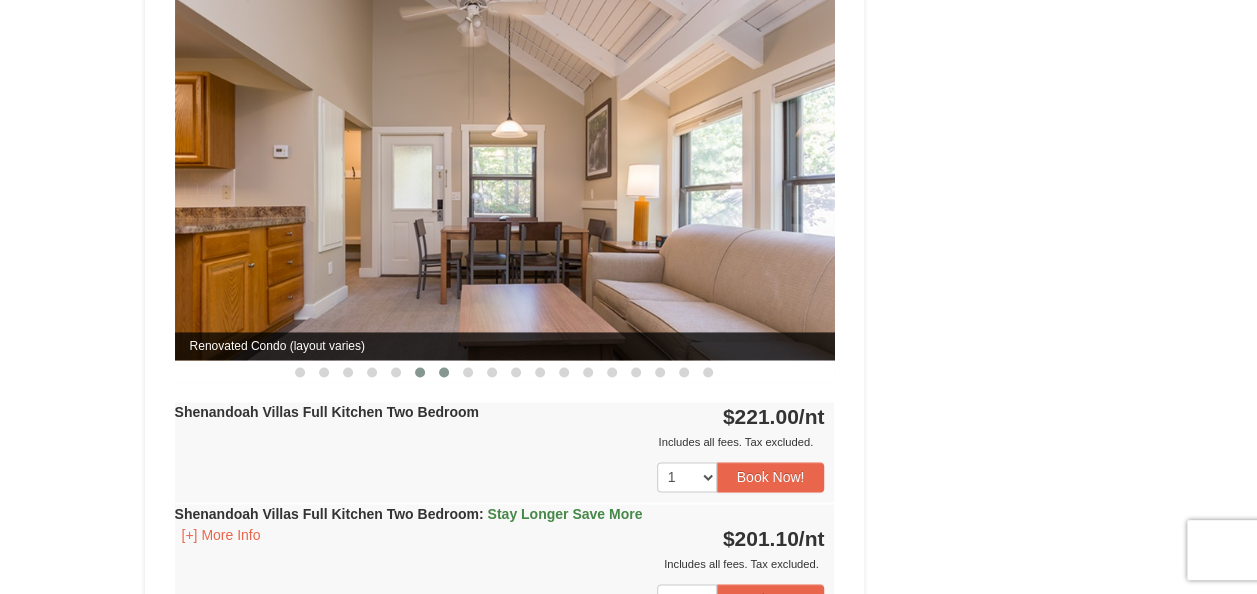 click at bounding box center (444, 372) 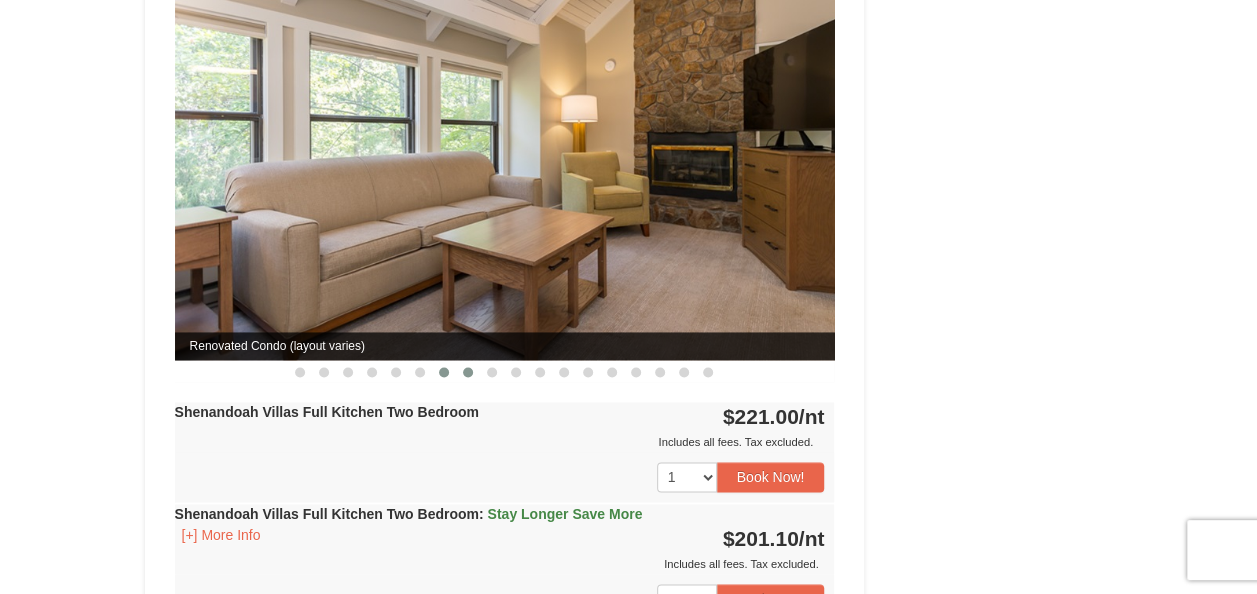 click at bounding box center (468, 372) 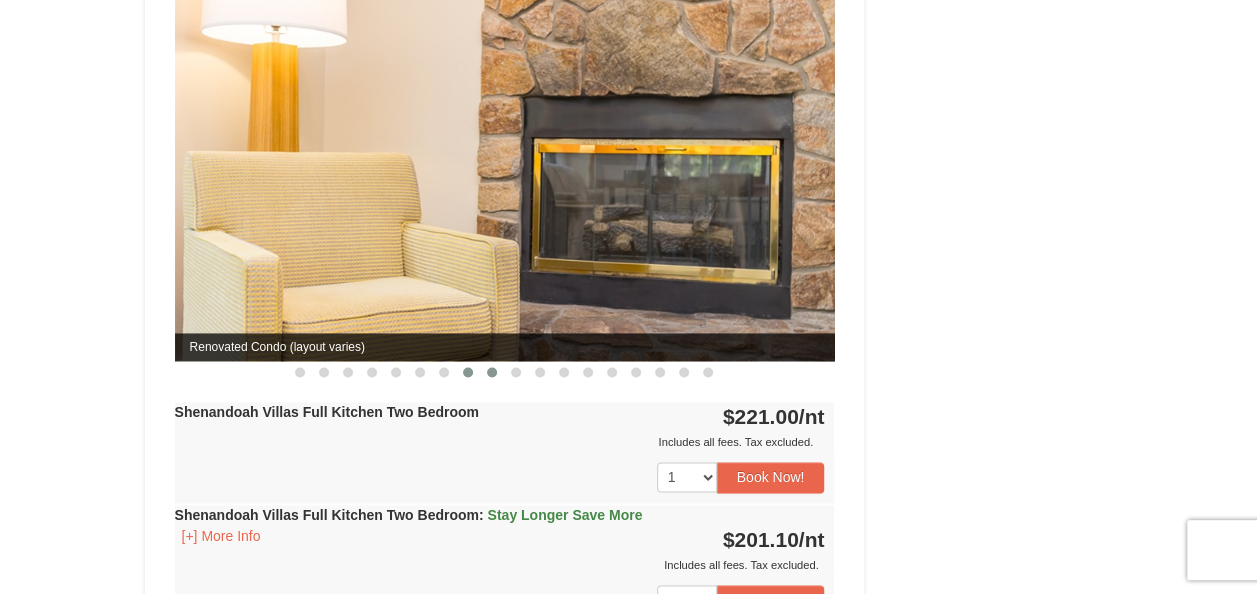 click at bounding box center [492, 372] 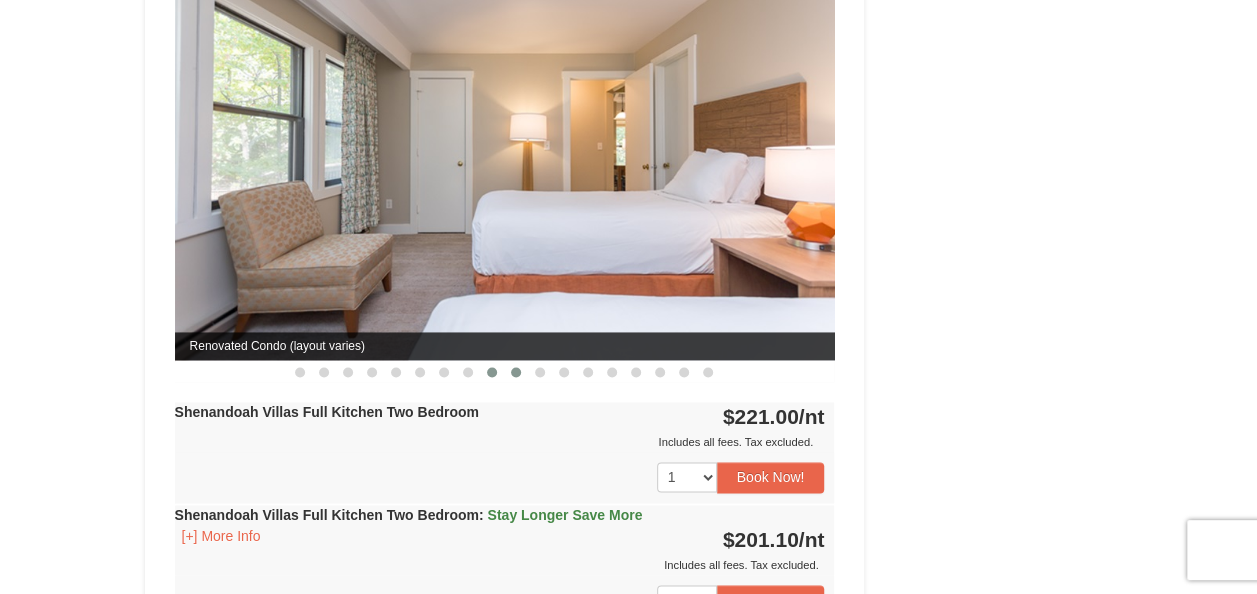click at bounding box center [516, 372] 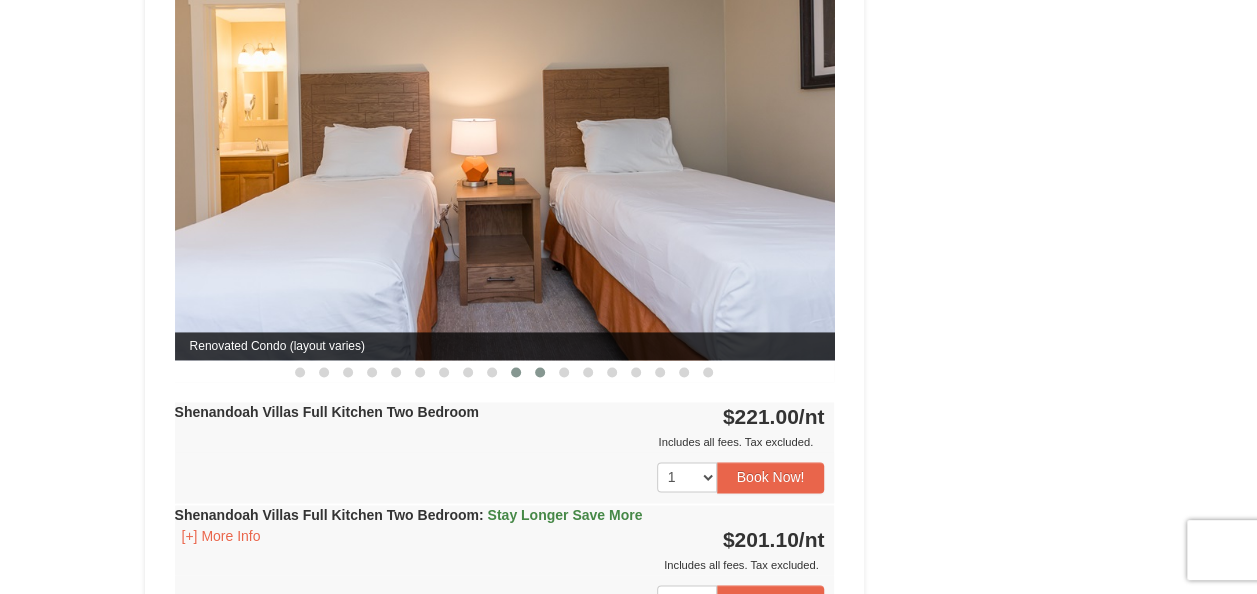 click at bounding box center (540, 372) 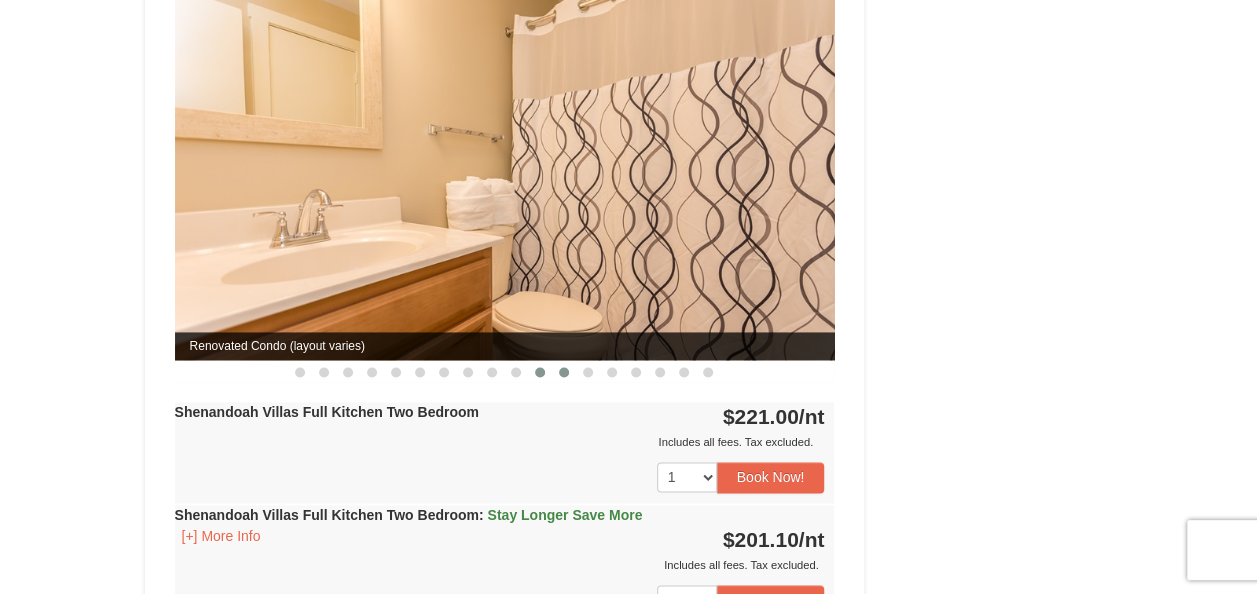 click at bounding box center [564, 372] 